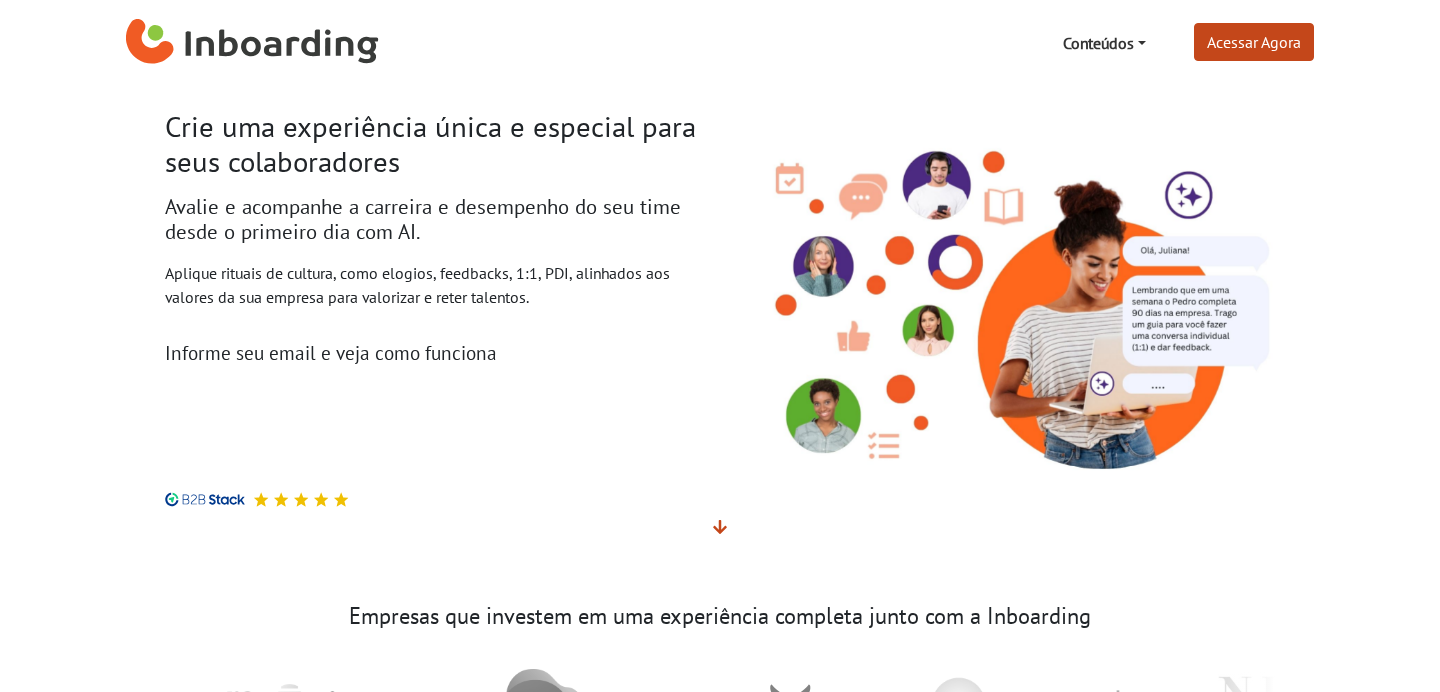 scroll, scrollTop: 0, scrollLeft: 0, axis: both 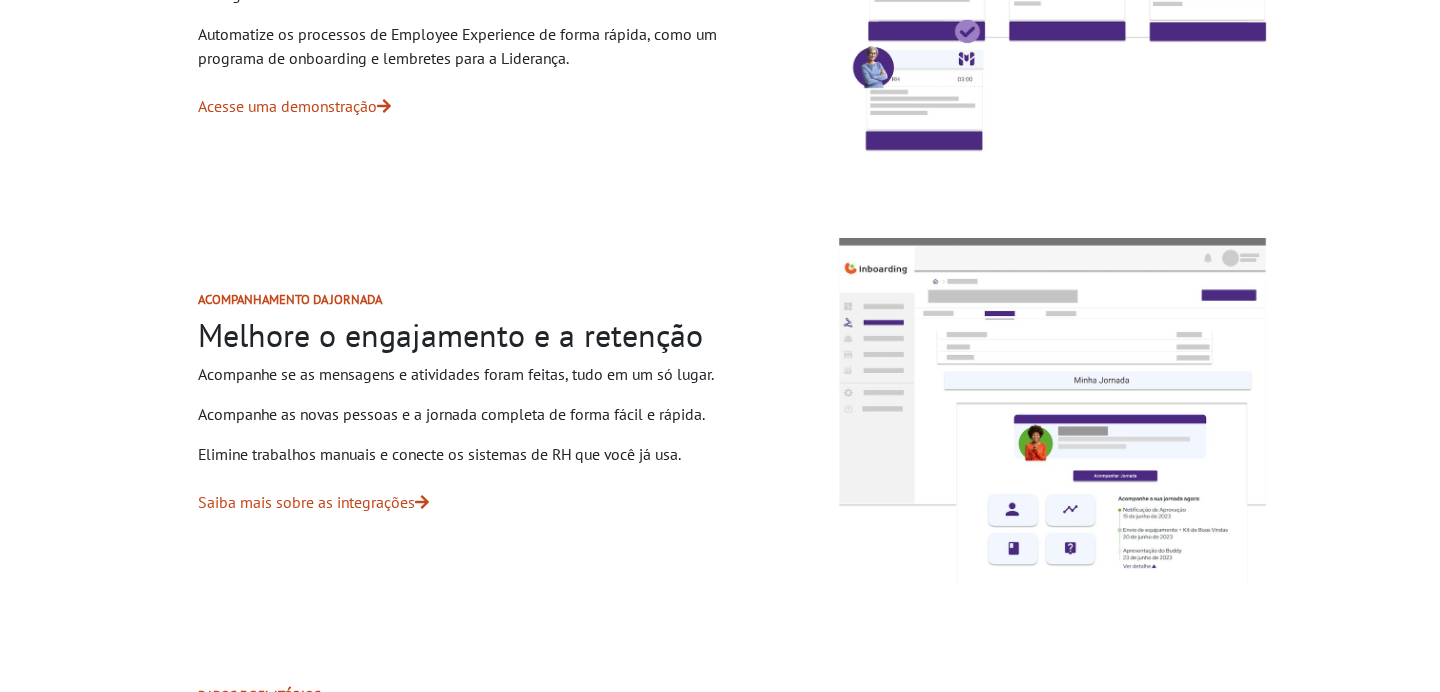drag, startPoint x: 269, startPoint y: 338, endPoint x: 560, endPoint y: 341, distance: 291.01547 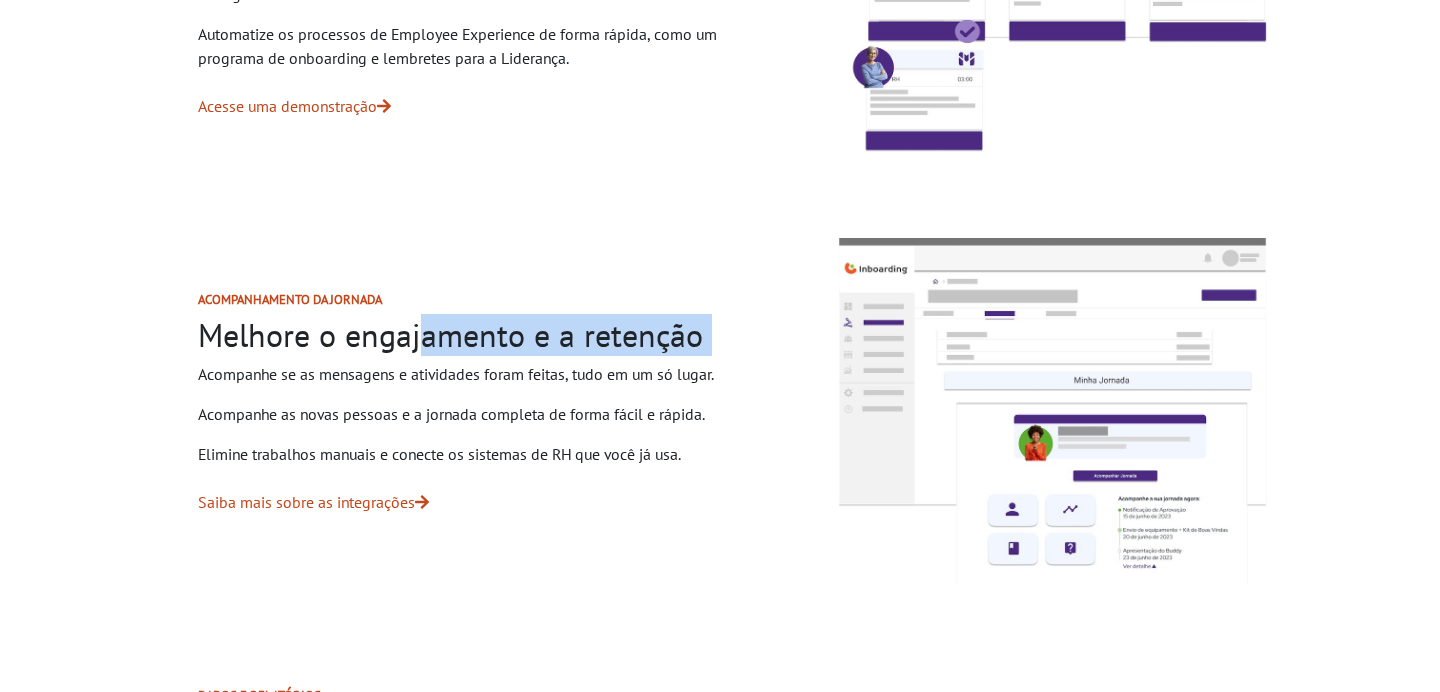 click on "Melhore o engajamento e a retenção" at bounding box center [482, 335] 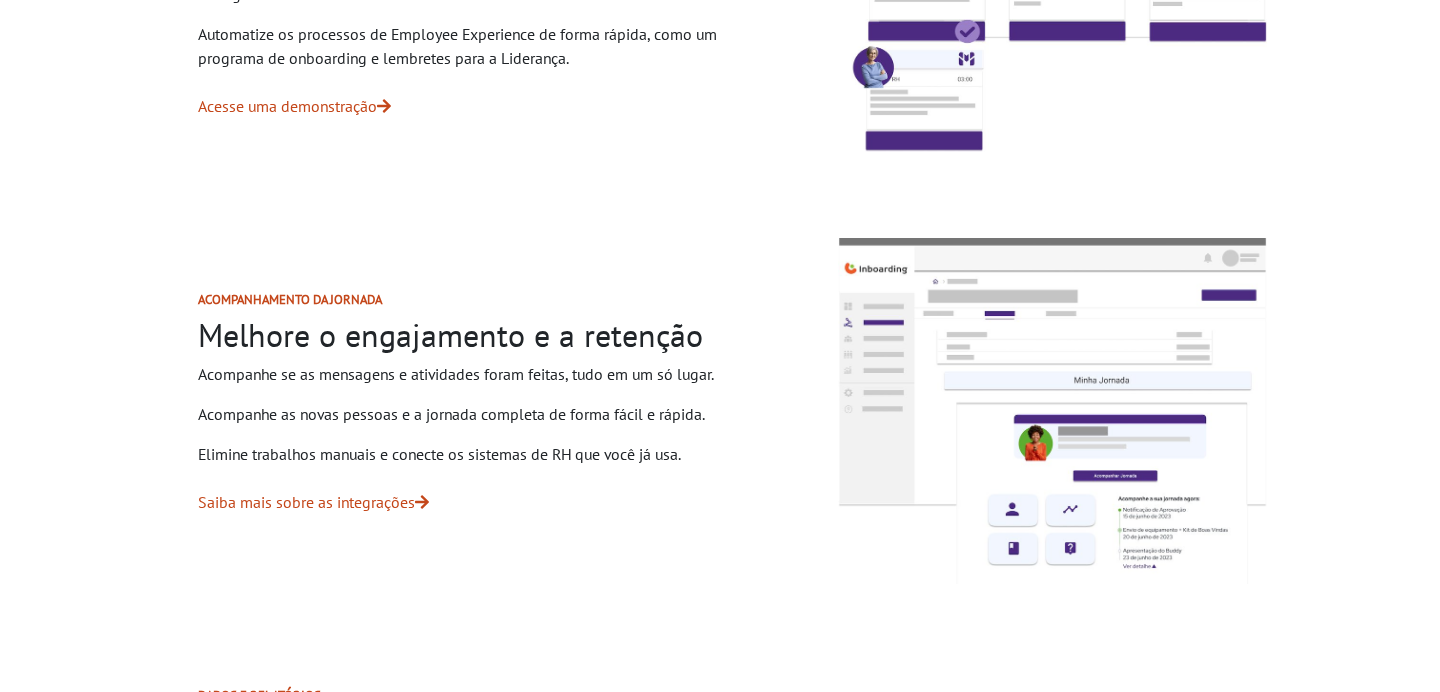 click on "Acompanhamento da jornada
Melhore o engajamento e a retenção
Acompanhe se as mensagens e atividades foram feitas, tudo em um só lugar.
Acompanhe as novas pessoas e a jornada completa de forma fácil e rápida.
Elimine trabalhos manuais e conecte os sistemas de RH que você já usa.
Saiba mais sobre as integrações" at bounding box center [482, 411] 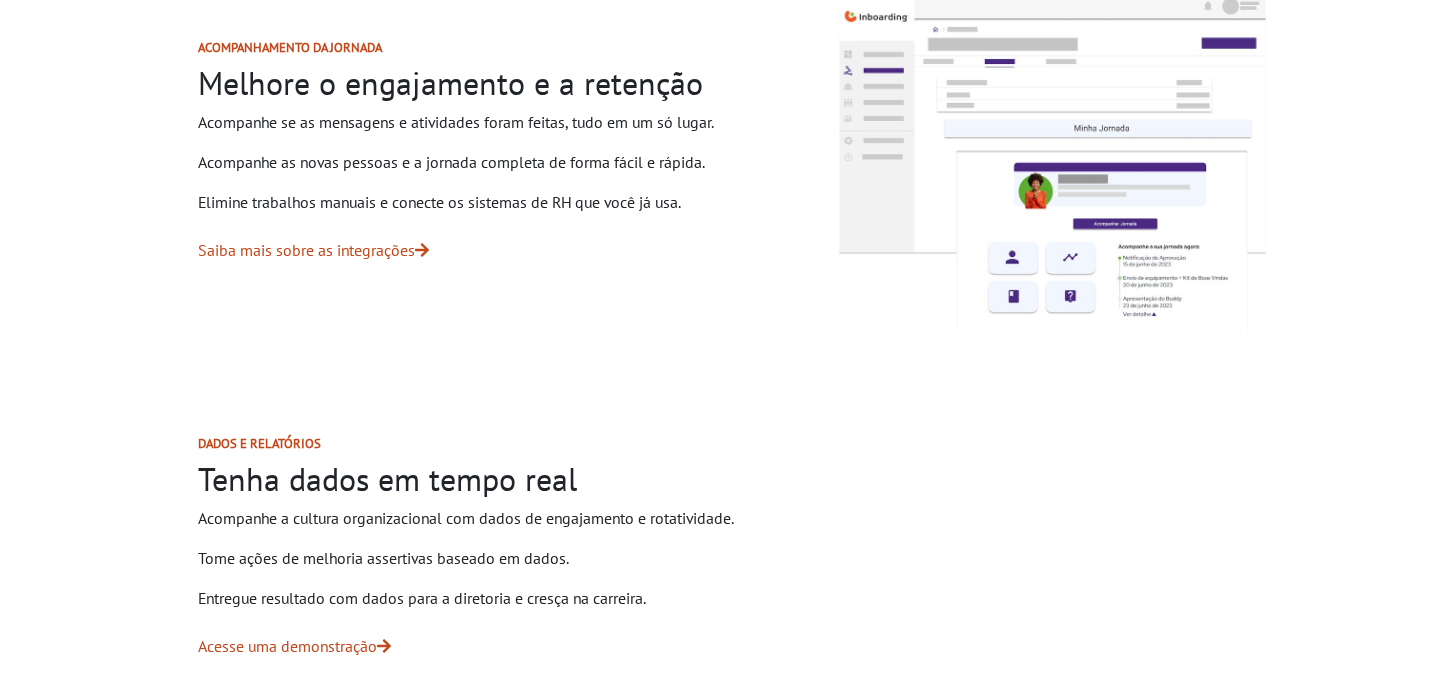 scroll, scrollTop: 2043, scrollLeft: 0, axis: vertical 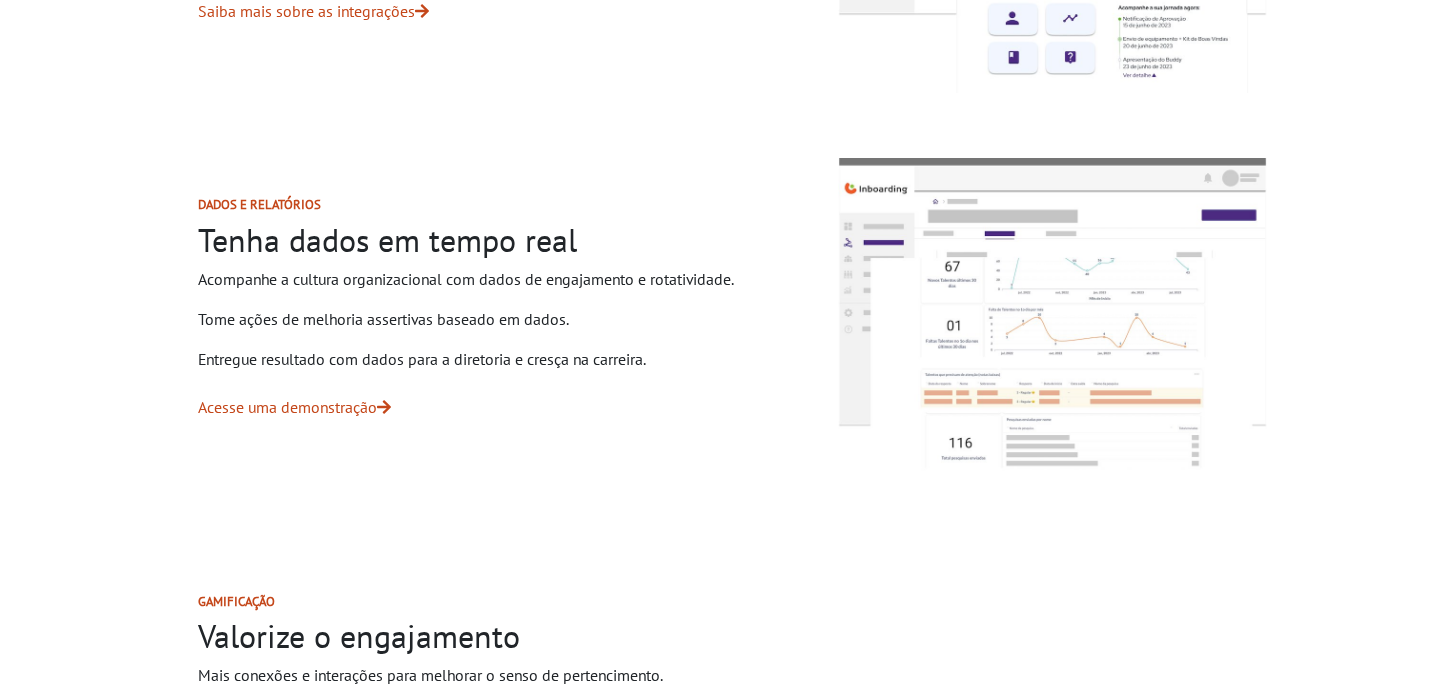 drag, startPoint x: 228, startPoint y: 239, endPoint x: 567, endPoint y: 242, distance: 339.01328 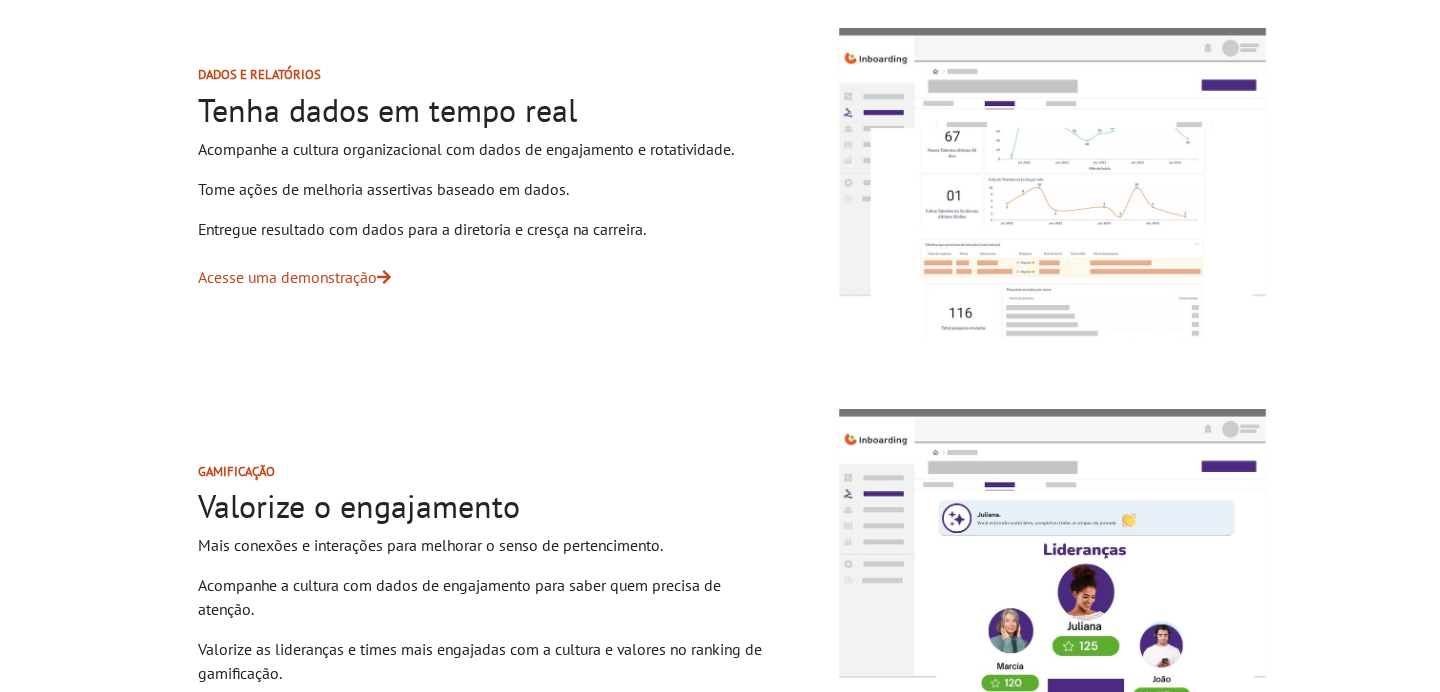 scroll, scrollTop: 2303, scrollLeft: 0, axis: vertical 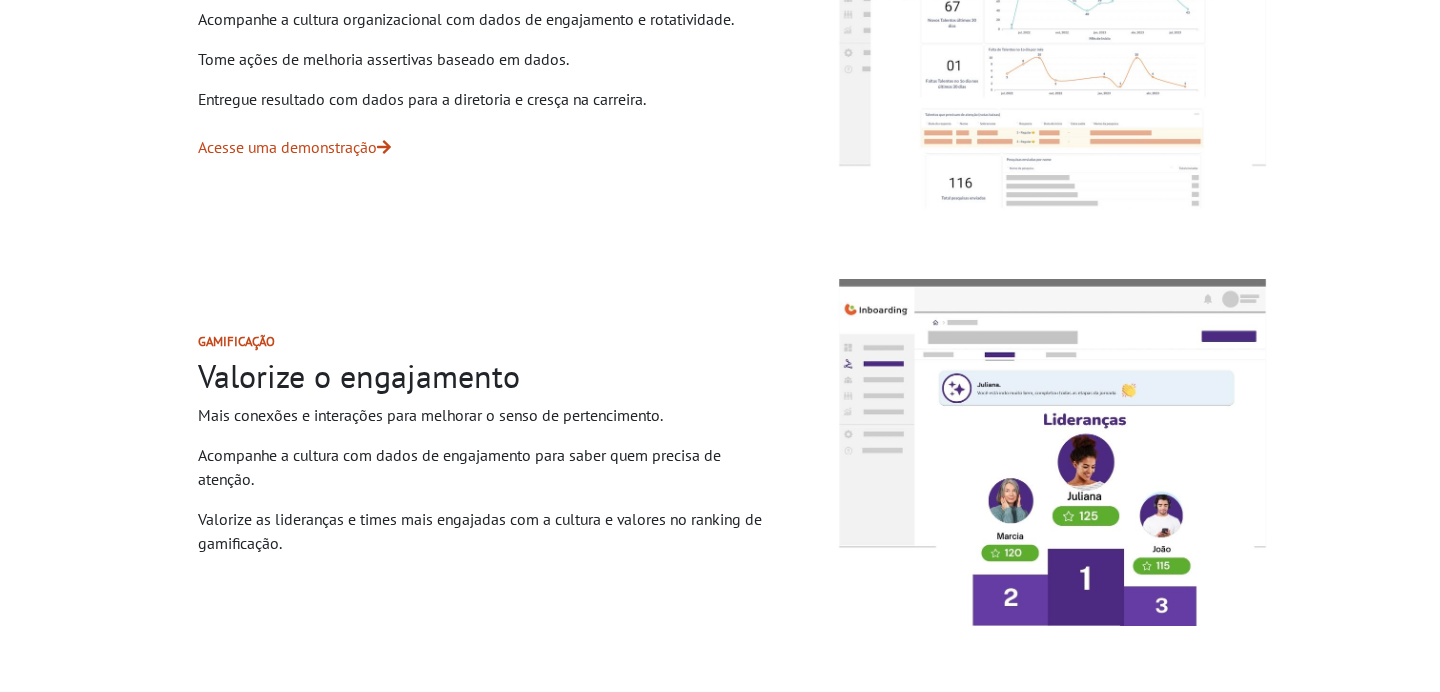 drag, startPoint x: 217, startPoint y: 375, endPoint x: 534, endPoint y: 379, distance: 317.02524 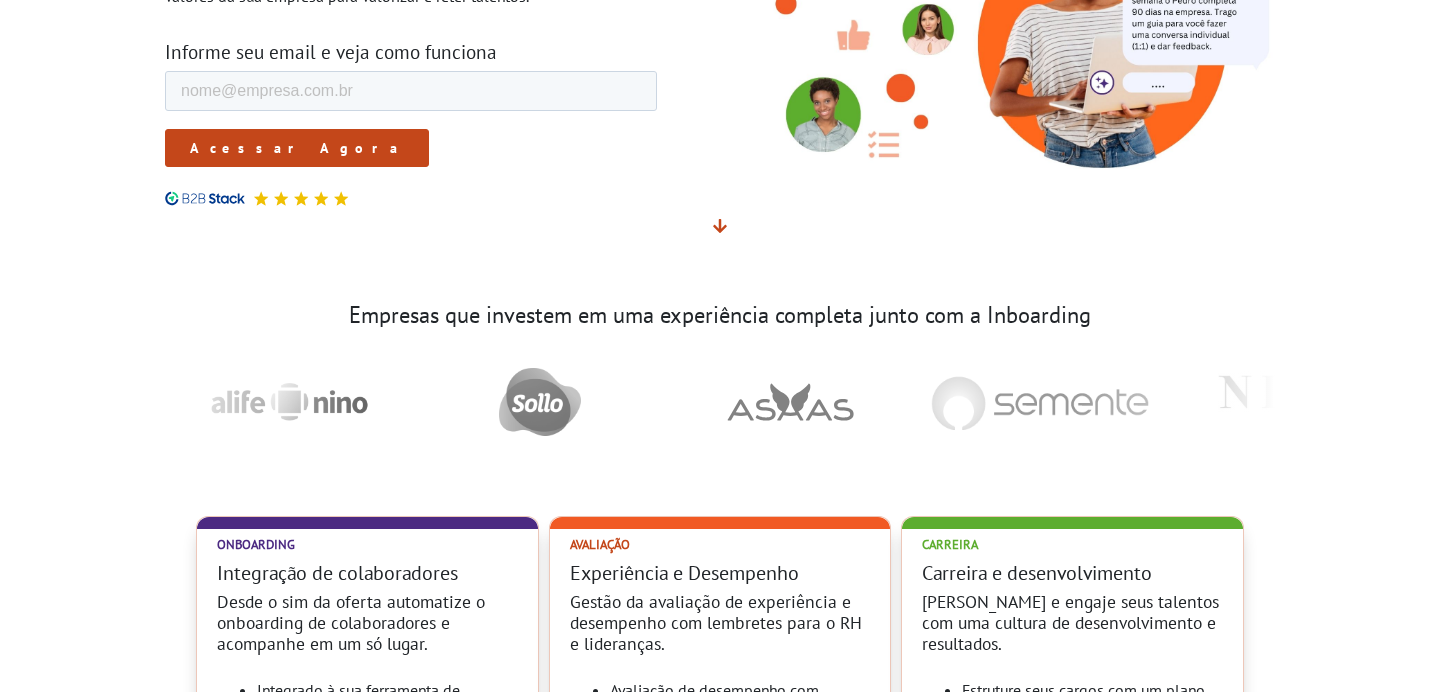 scroll, scrollTop: 0, scrollLeft: 0, axis: both 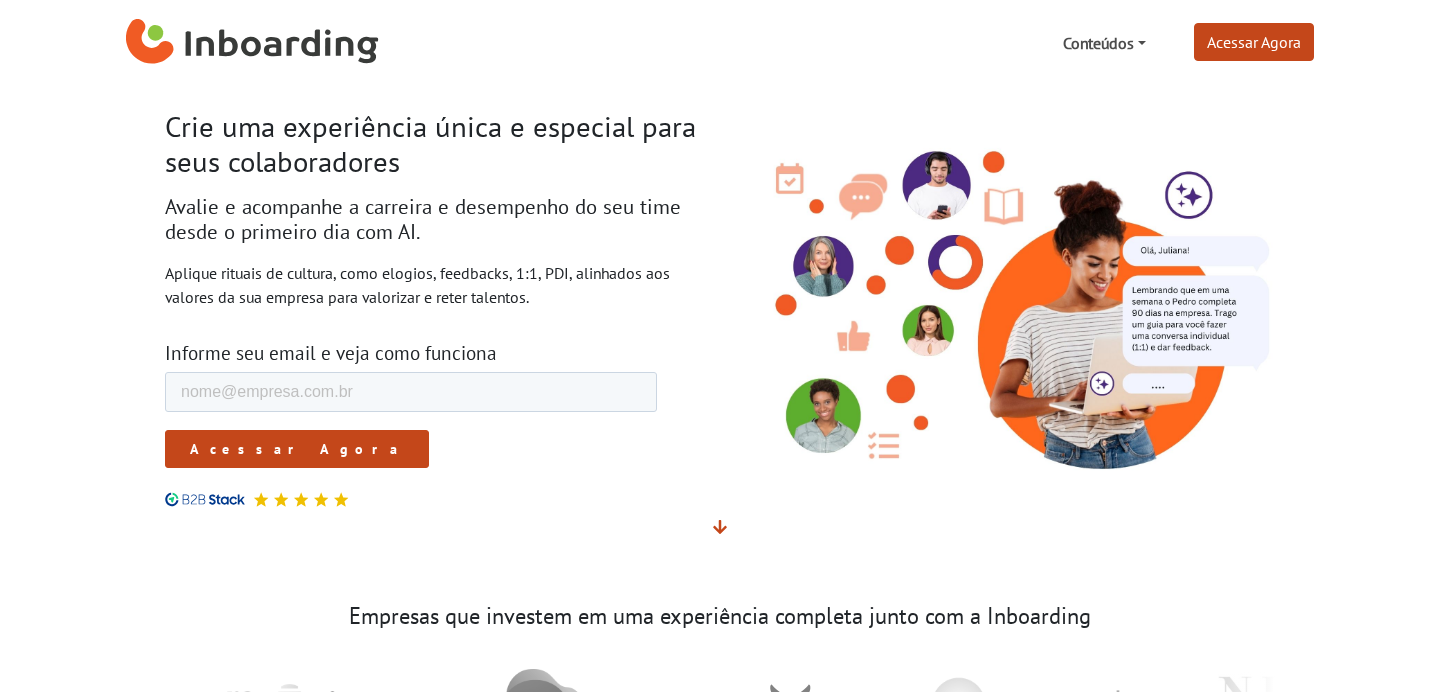 click on "Conteúdos" at bounding box center (1104, 43) 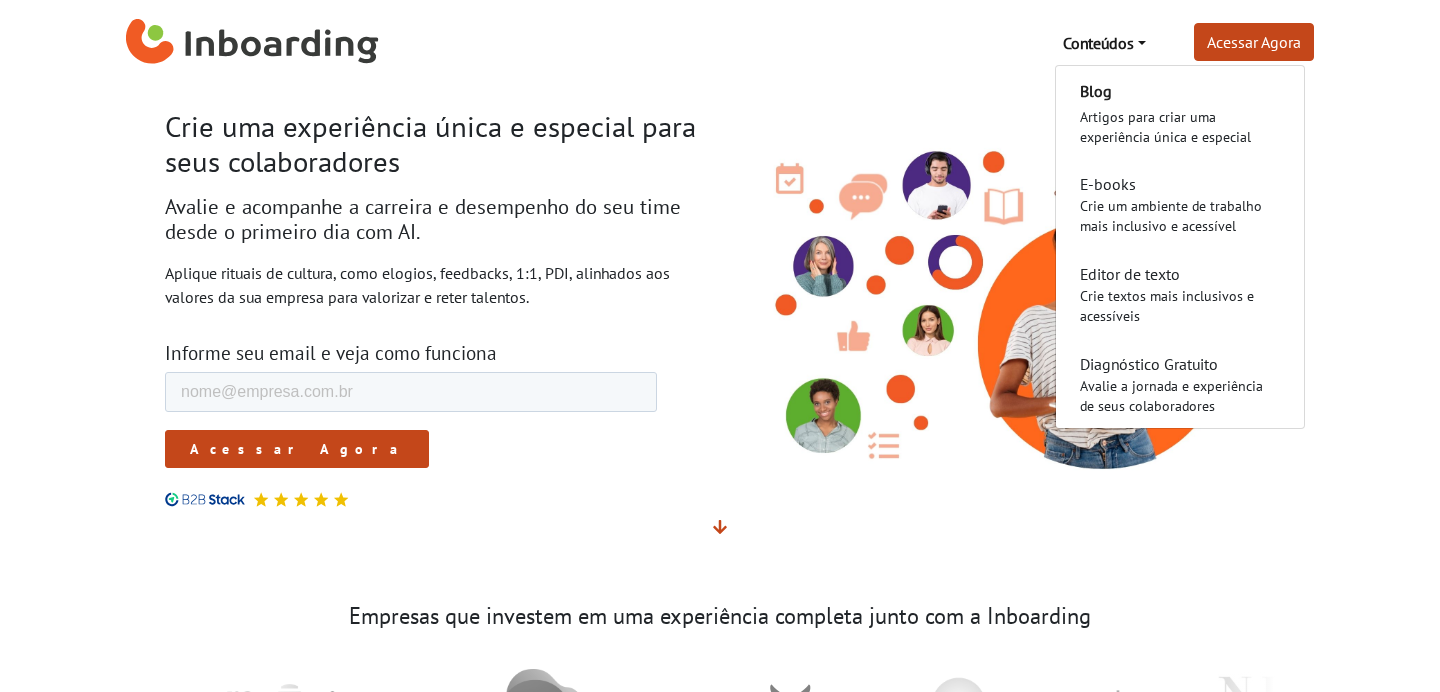 click at bounding box center [1005, 296] 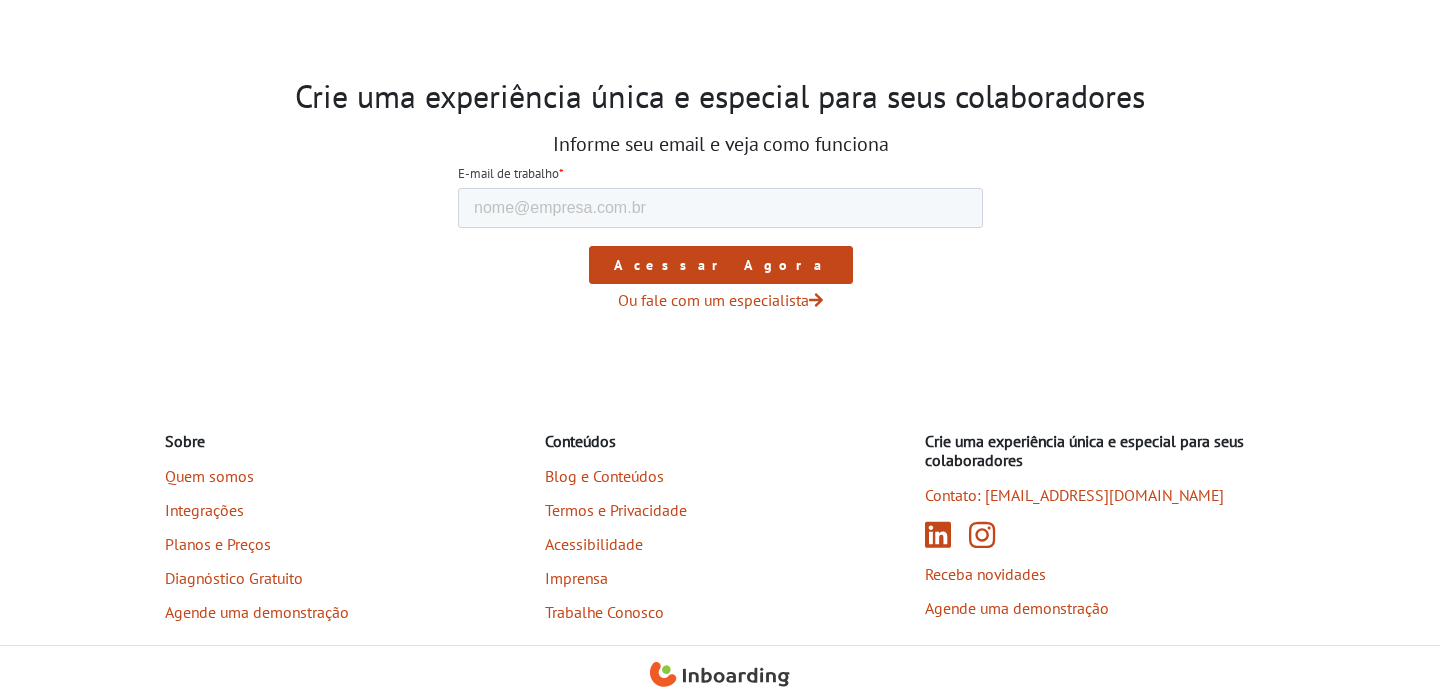 scroll, scrollTop: 3226, scrollLeft: 0, axis: vertical 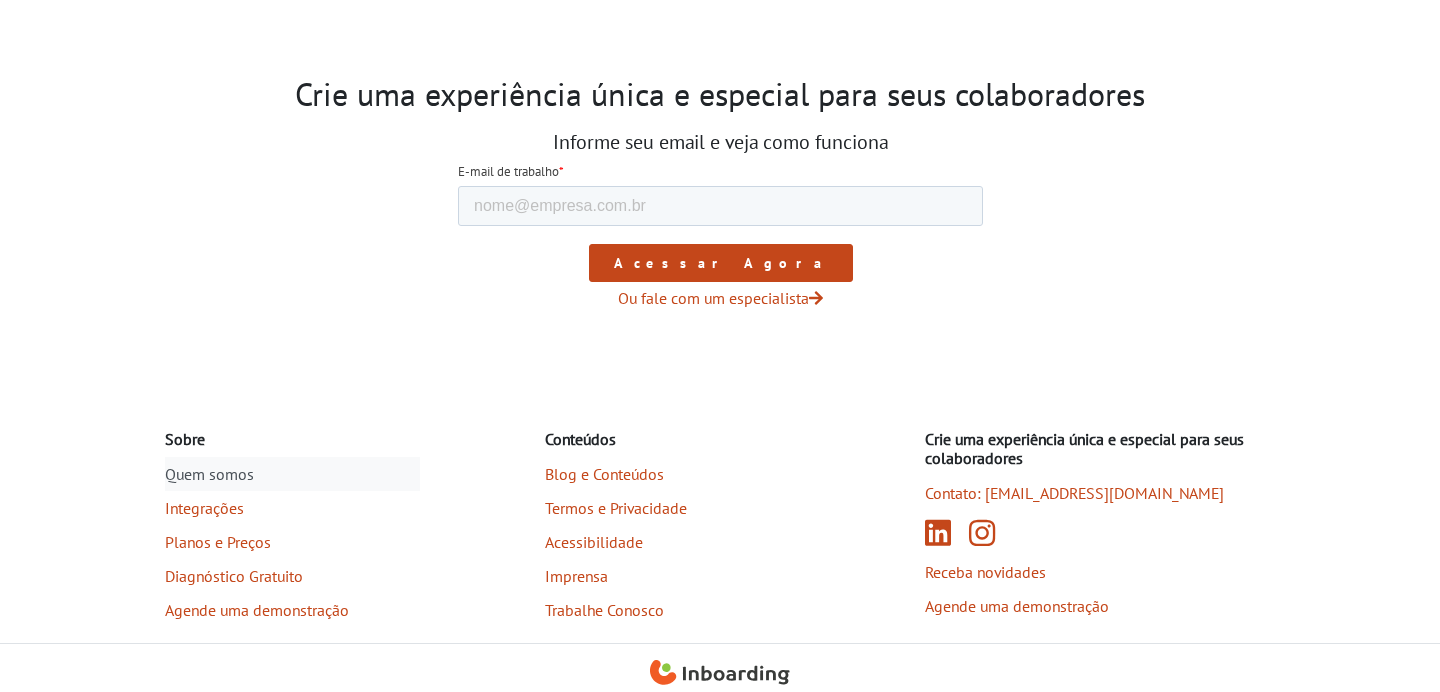 click on "Quem somos" at bounding box center [292, 474] 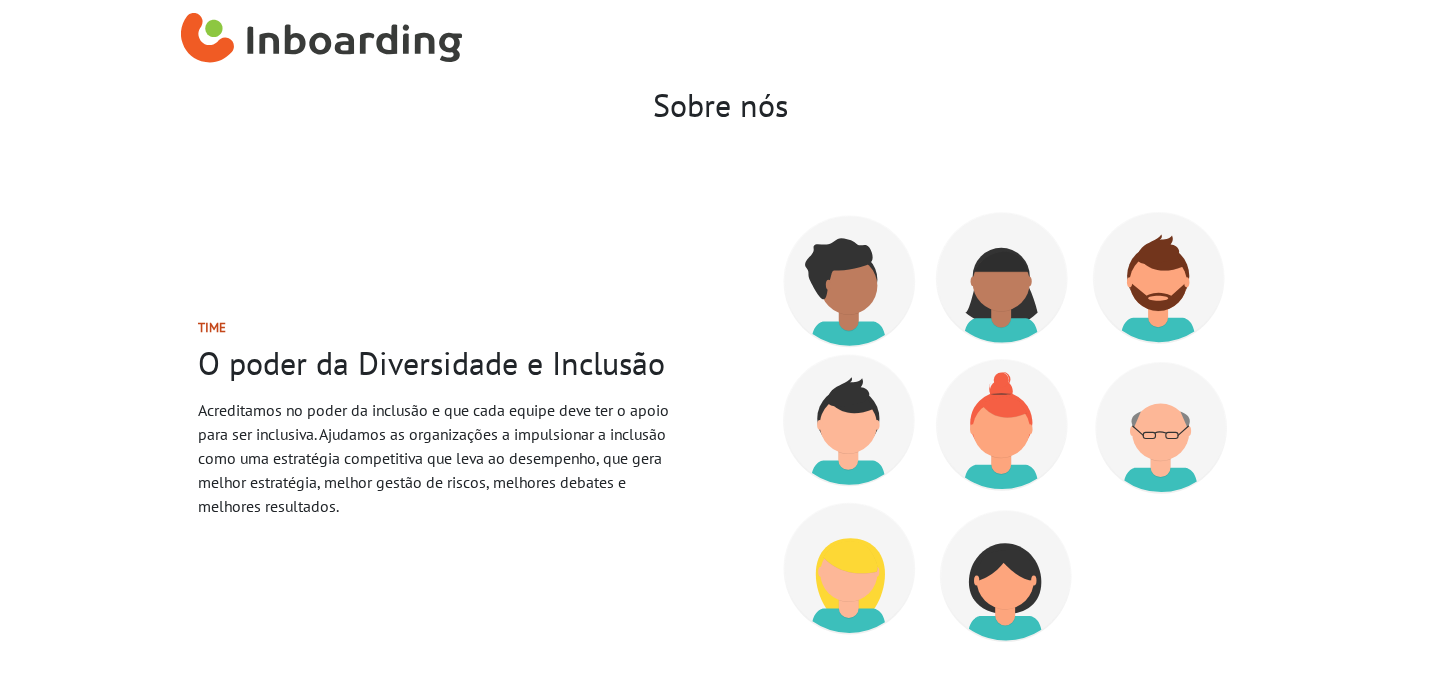 scroll, scrollTop: 0, scrollLeft: 0, axis: both 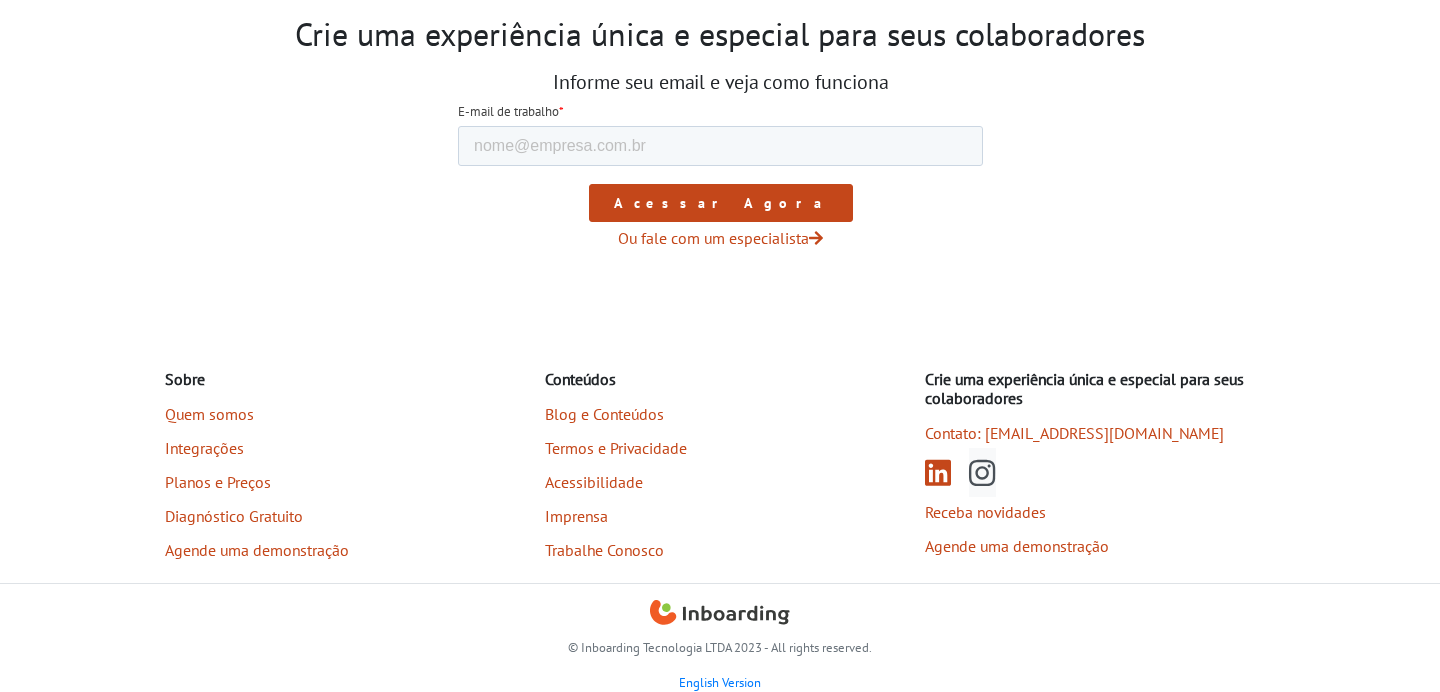click 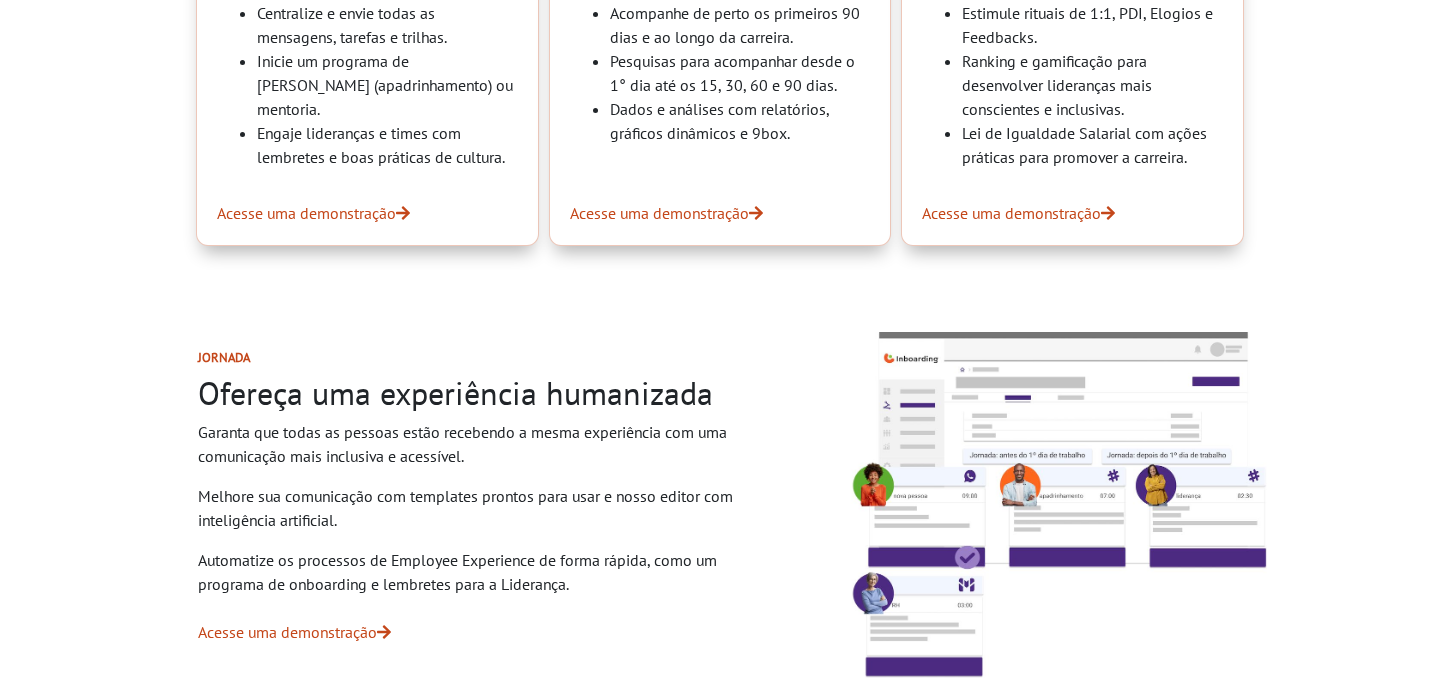 scroll, scrollTop: 0, scrollLeft: 0, axis: both 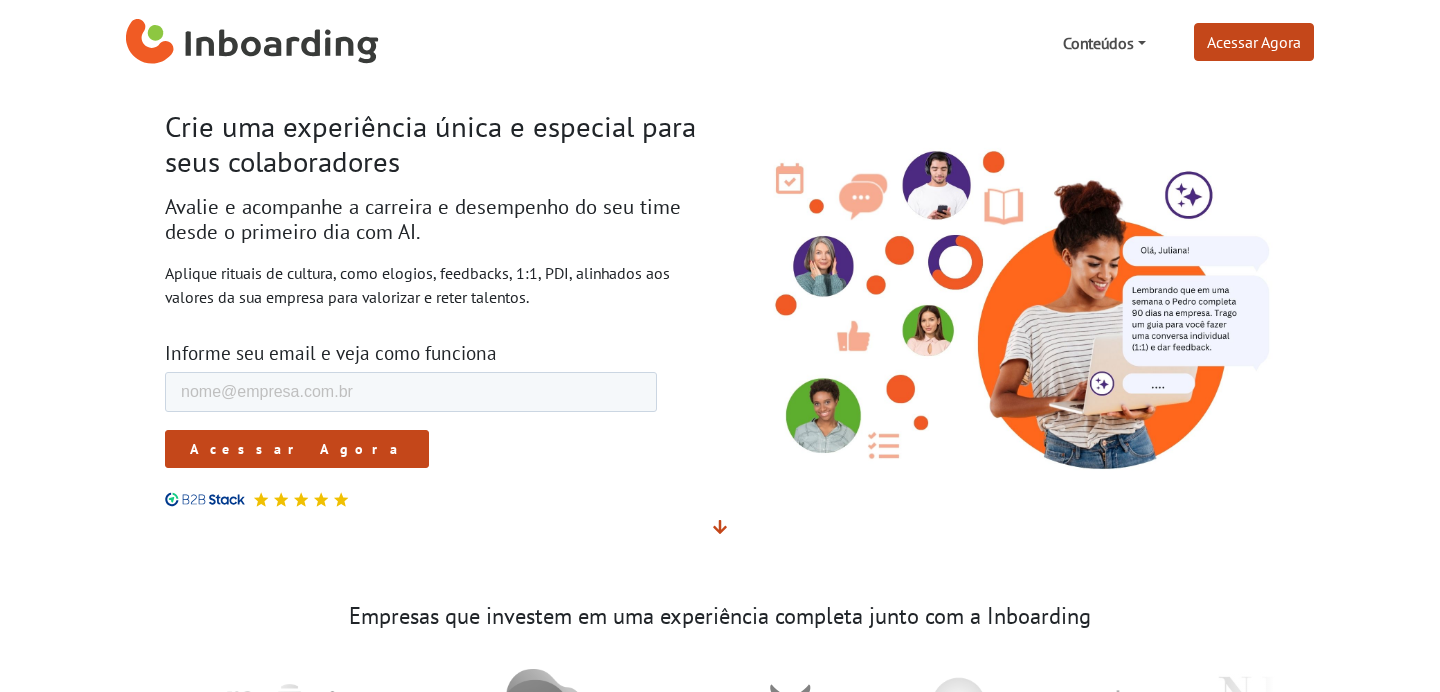 click on "Conteúdos" at bounding box center (1104, 43) 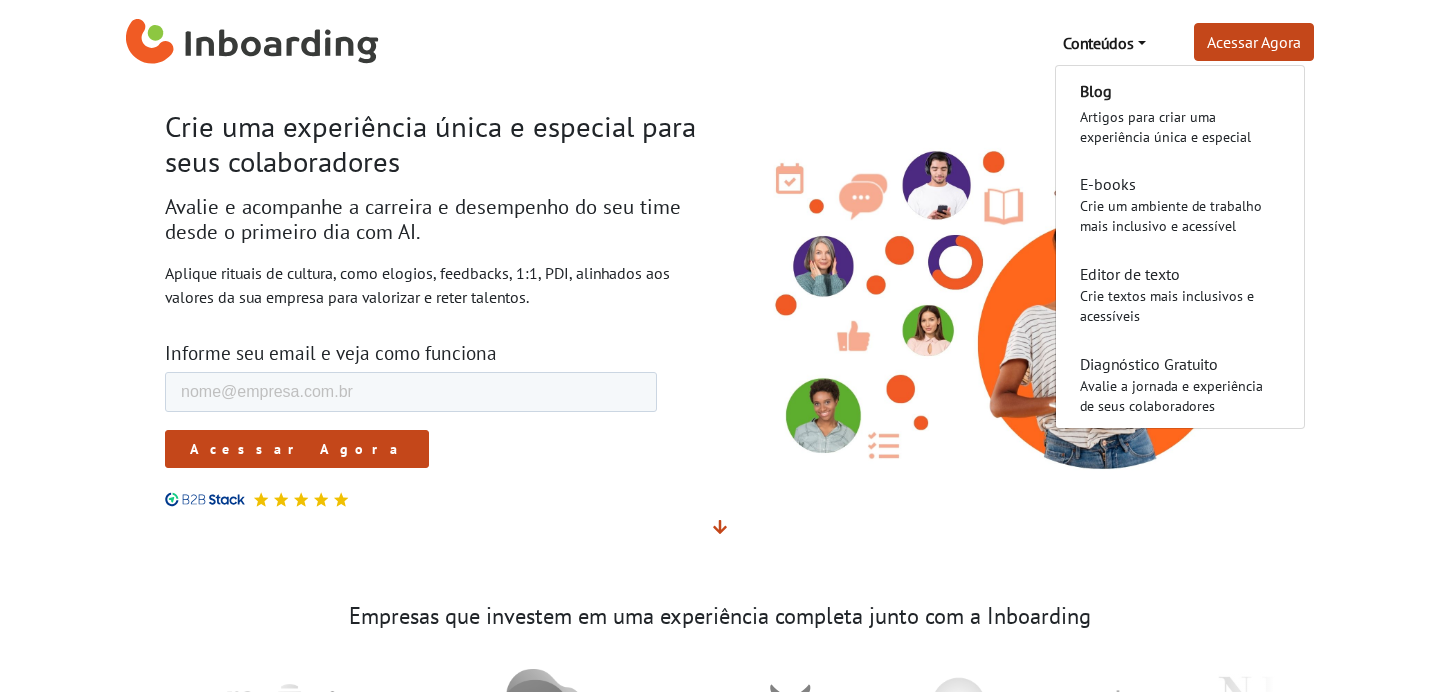click at bounding box center (1005, 296) 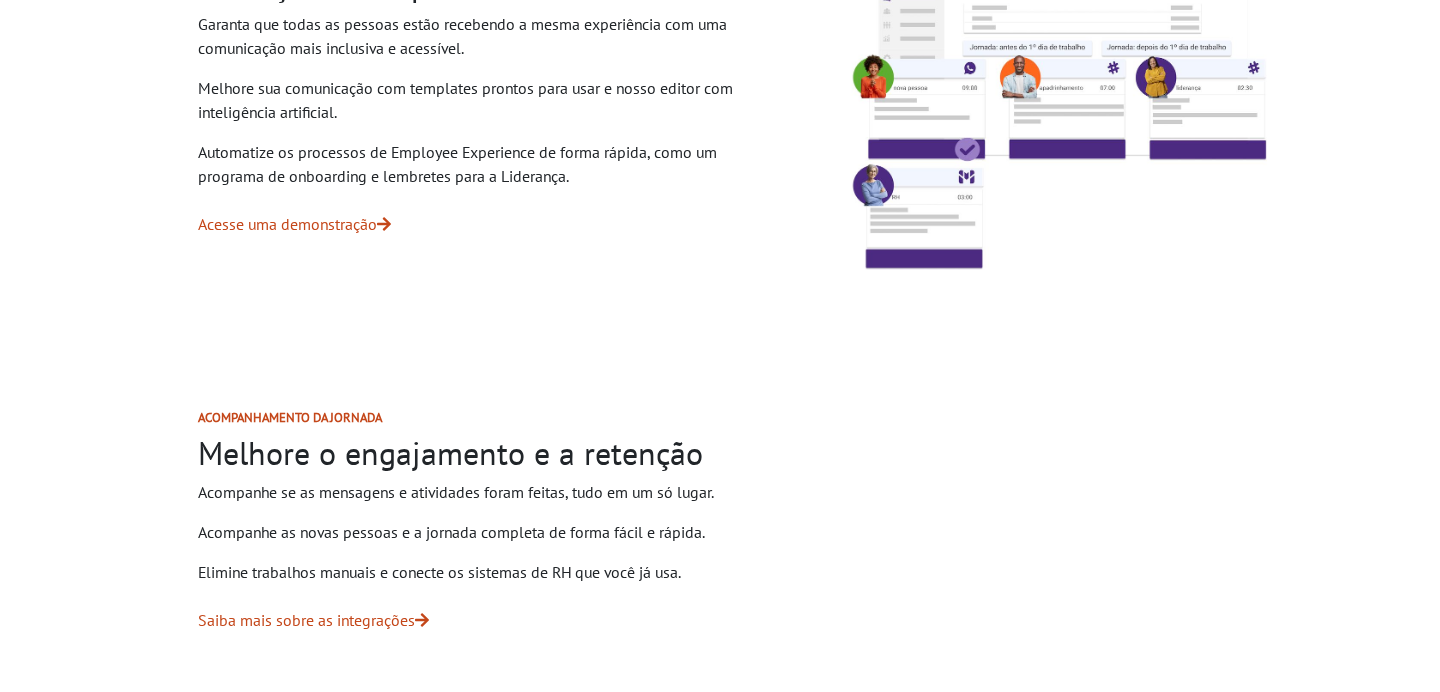 scroll, scrollTop: 1657, scrollLeft: 0, axis: vertical 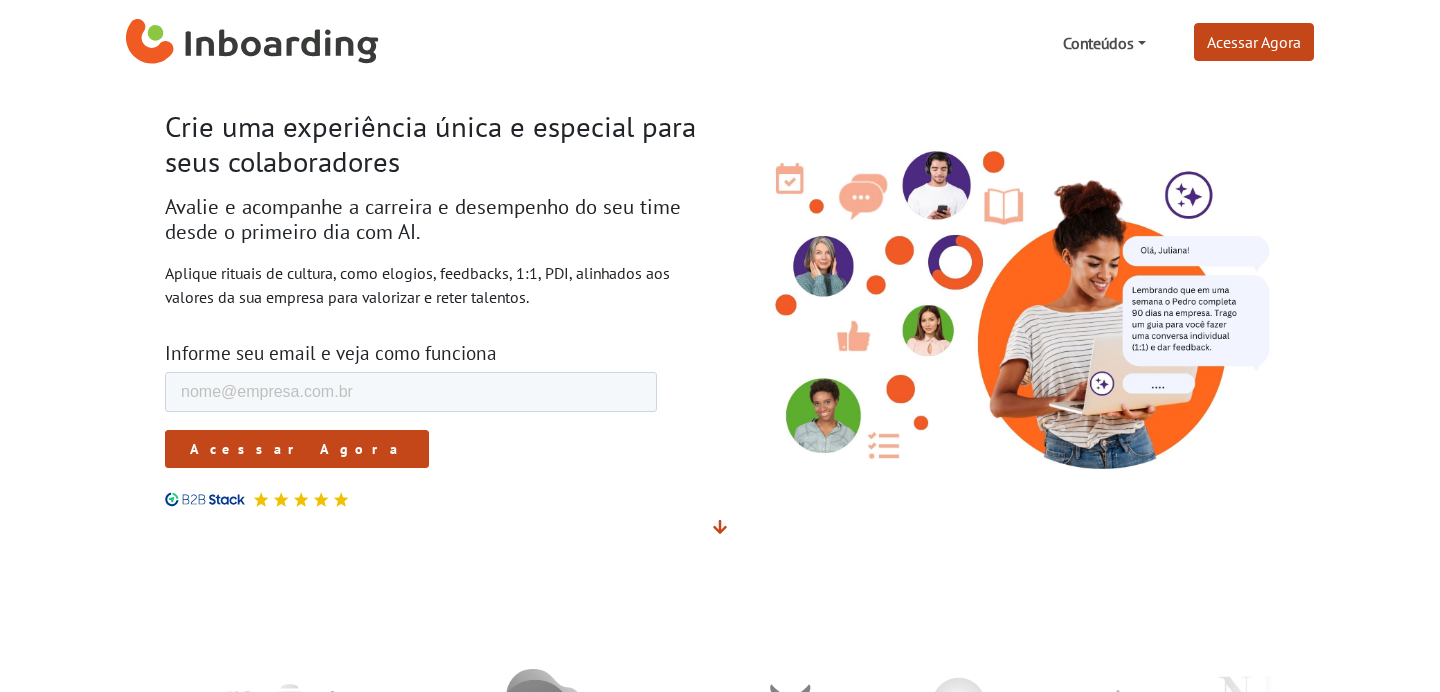 click on "Conteúdos" at bounding box center [1104, 43] 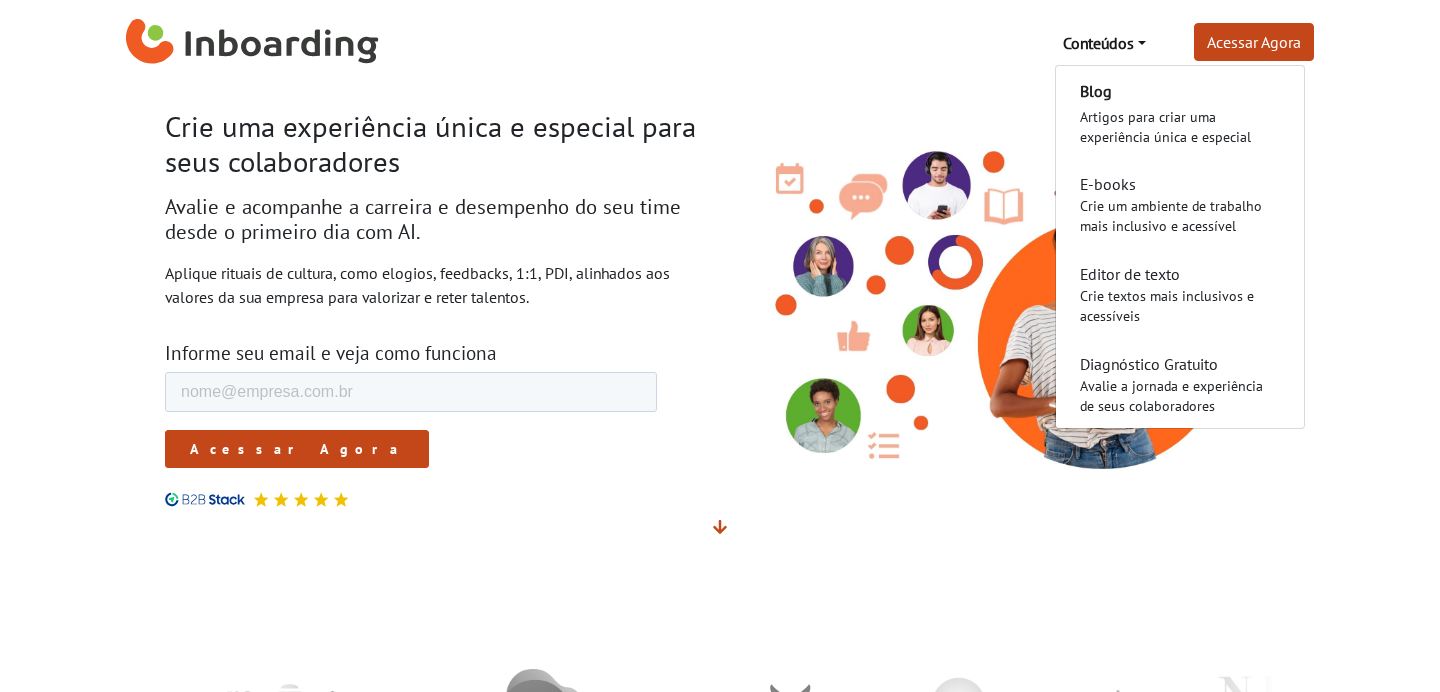 click on "Conteúdos
Blog
Artigos para criar uma experiência única e especial
E-books
Crie um ambiente de trabalho mais inclusivo e acessível
Editor de texto
Crie textos mais inclusivos e acessíveis
Diagnóstico Gratuito
Avalie a jornada e experiência de seus colaboradores
Acessar Agora" at bounding box center [854, 43] 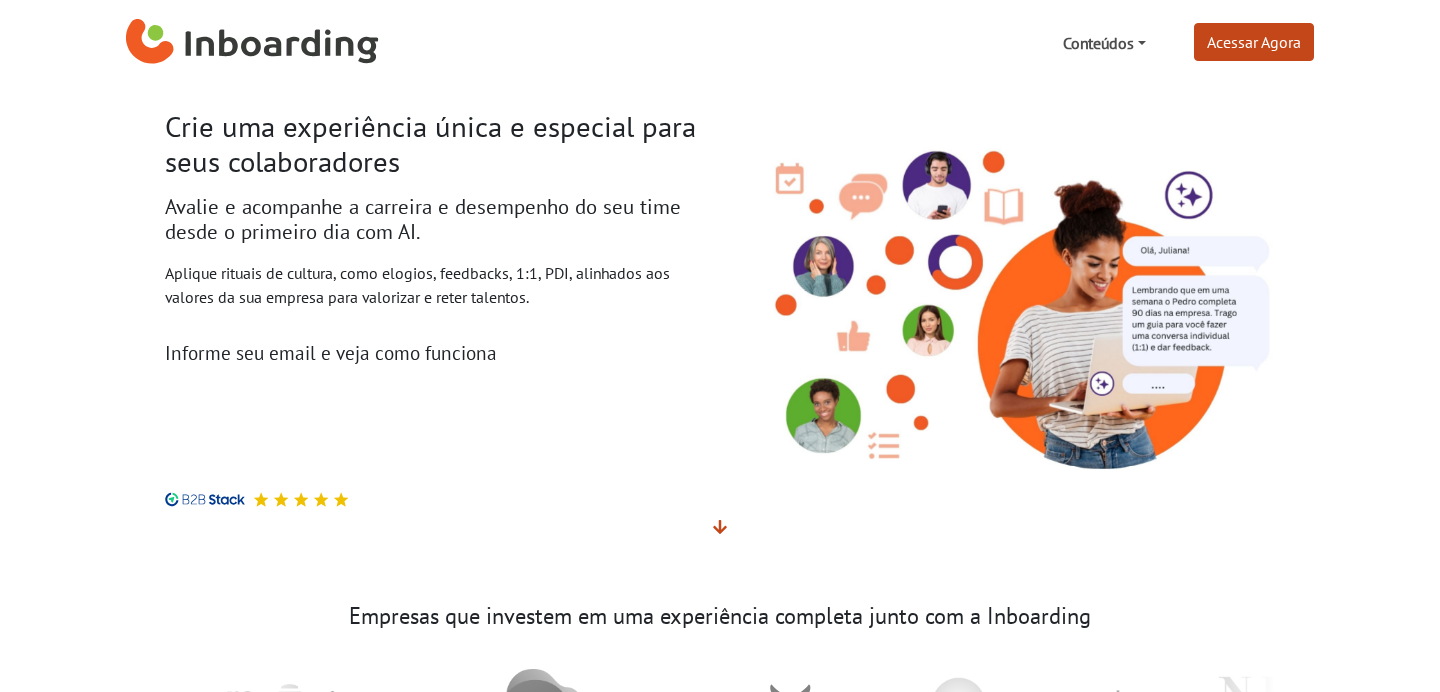 scroll, scrollTop: 0, scrollLeft: 0, axis: both 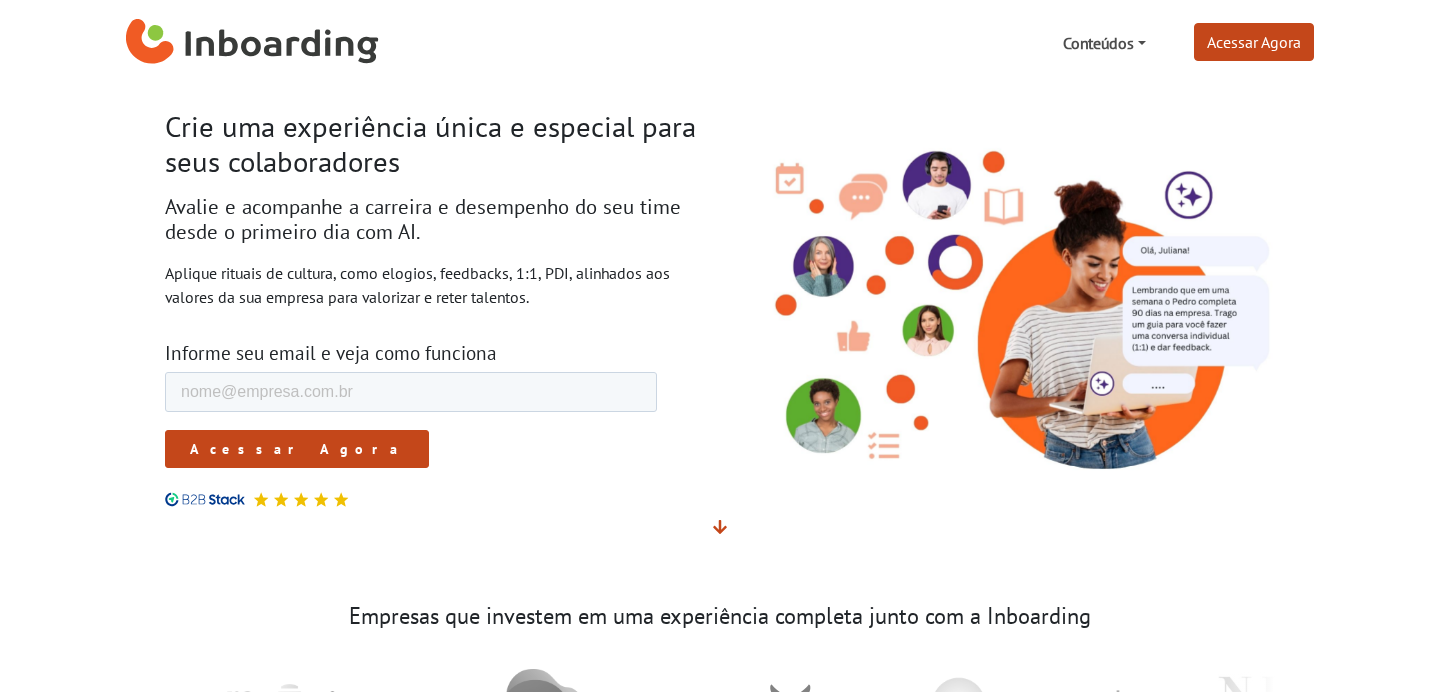 click on "Conteúdos" at bounding box center [1104, 43] 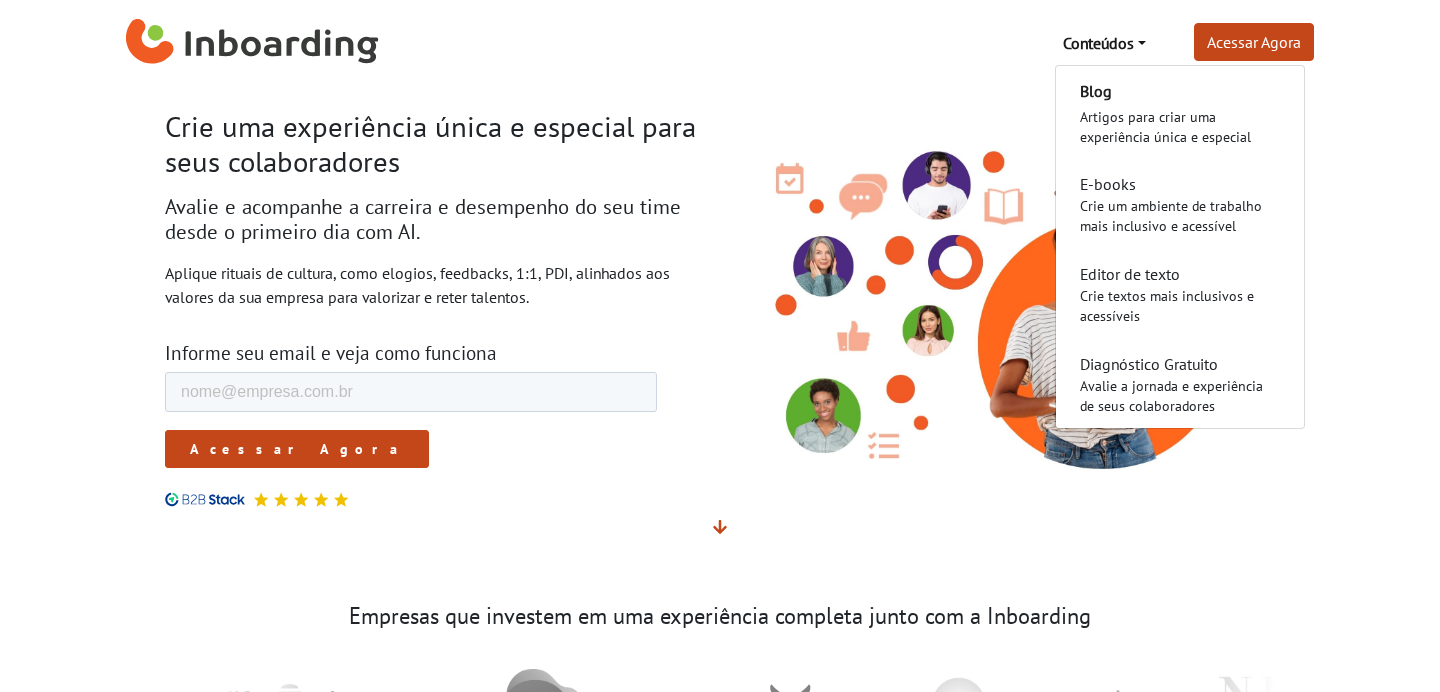 click on "Empresas que investem em uma experiência completa junto com a Inboarding" at bounding box center [720, 670] 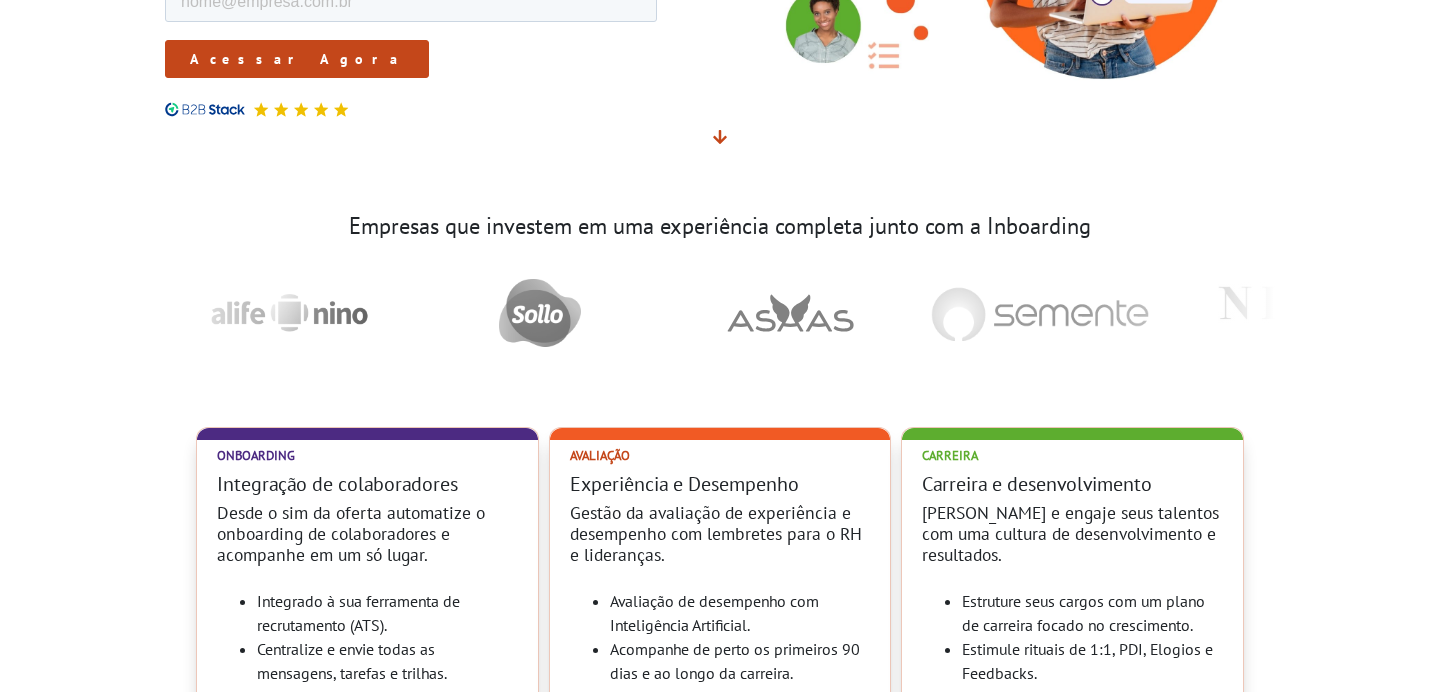 scroll, scrollTop: 436, scrollLeft: 0, axis: vertical 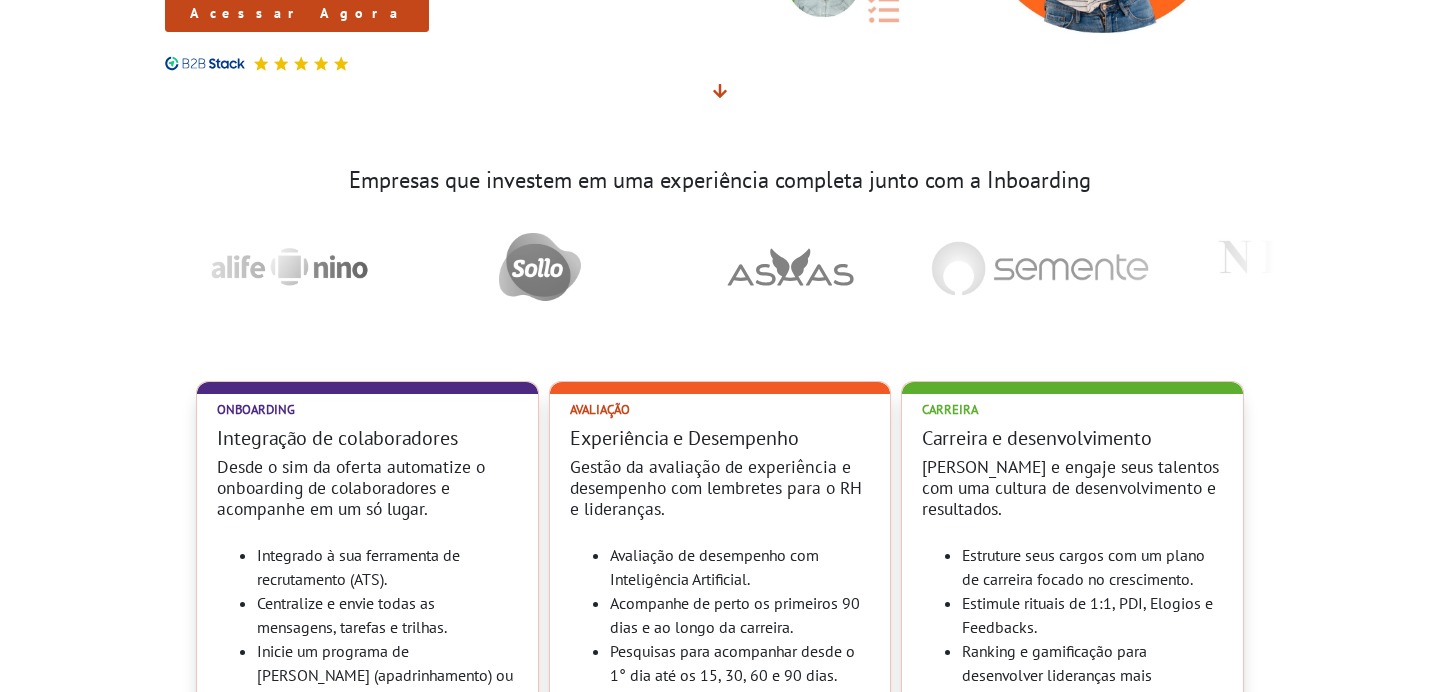 click at bounding box center [205, 63] 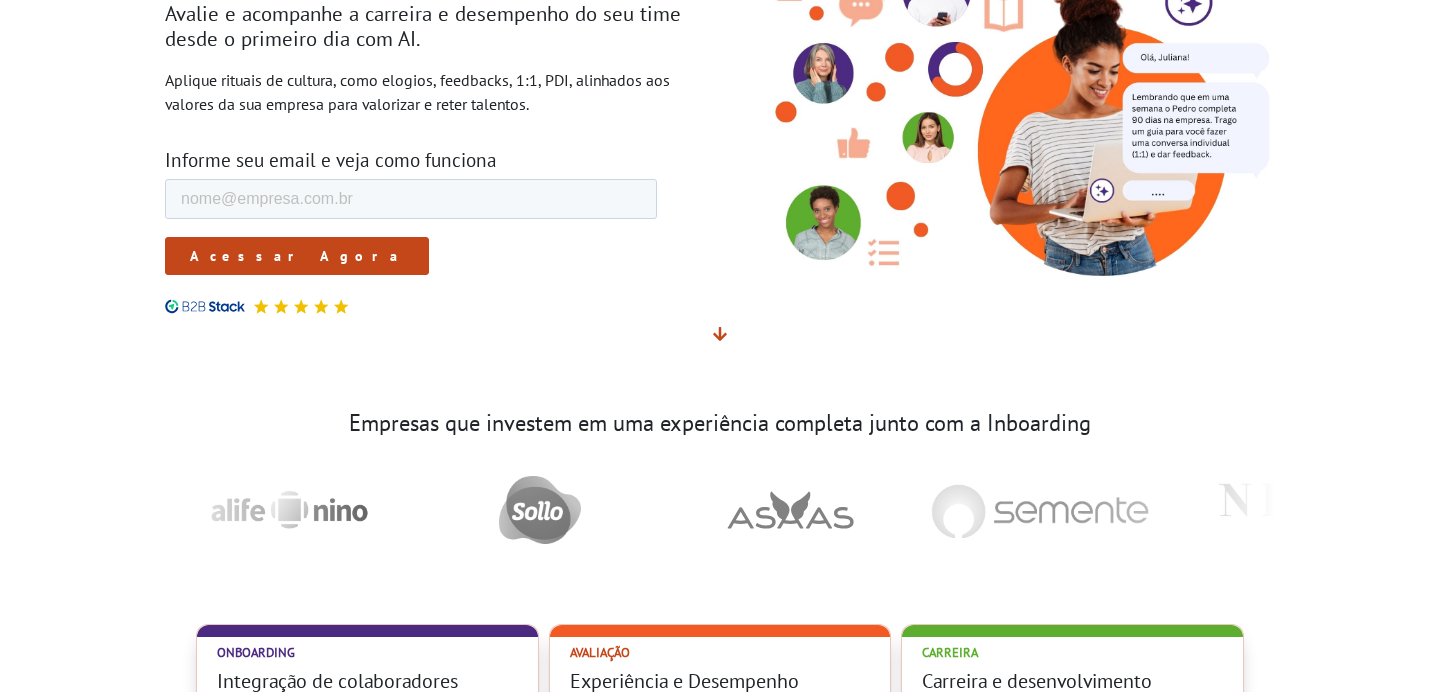 scroll, scrollTop: 0, scrollLeft: 0, axis: both 